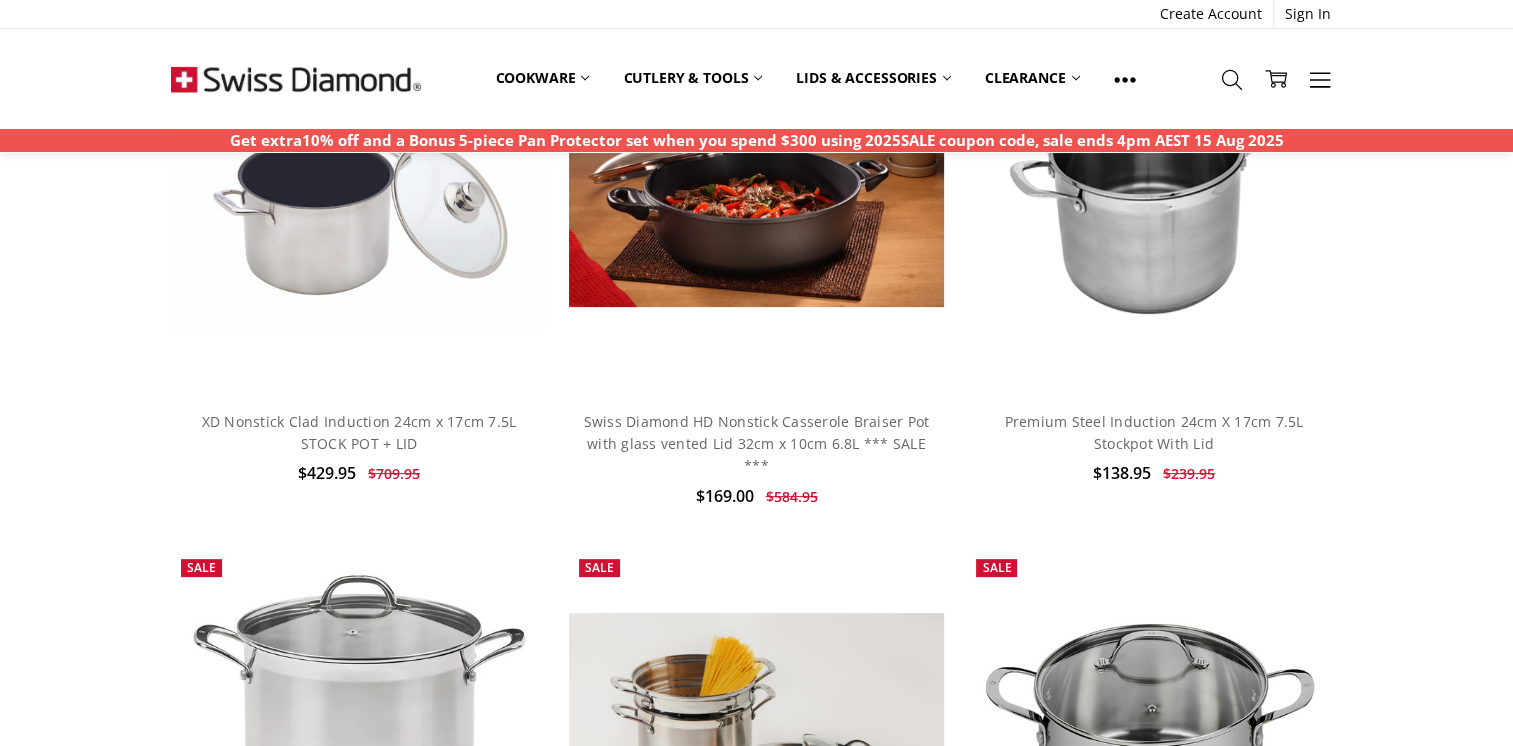 scroll, scrollTop: 0, scrollLeft: 0, axis: both 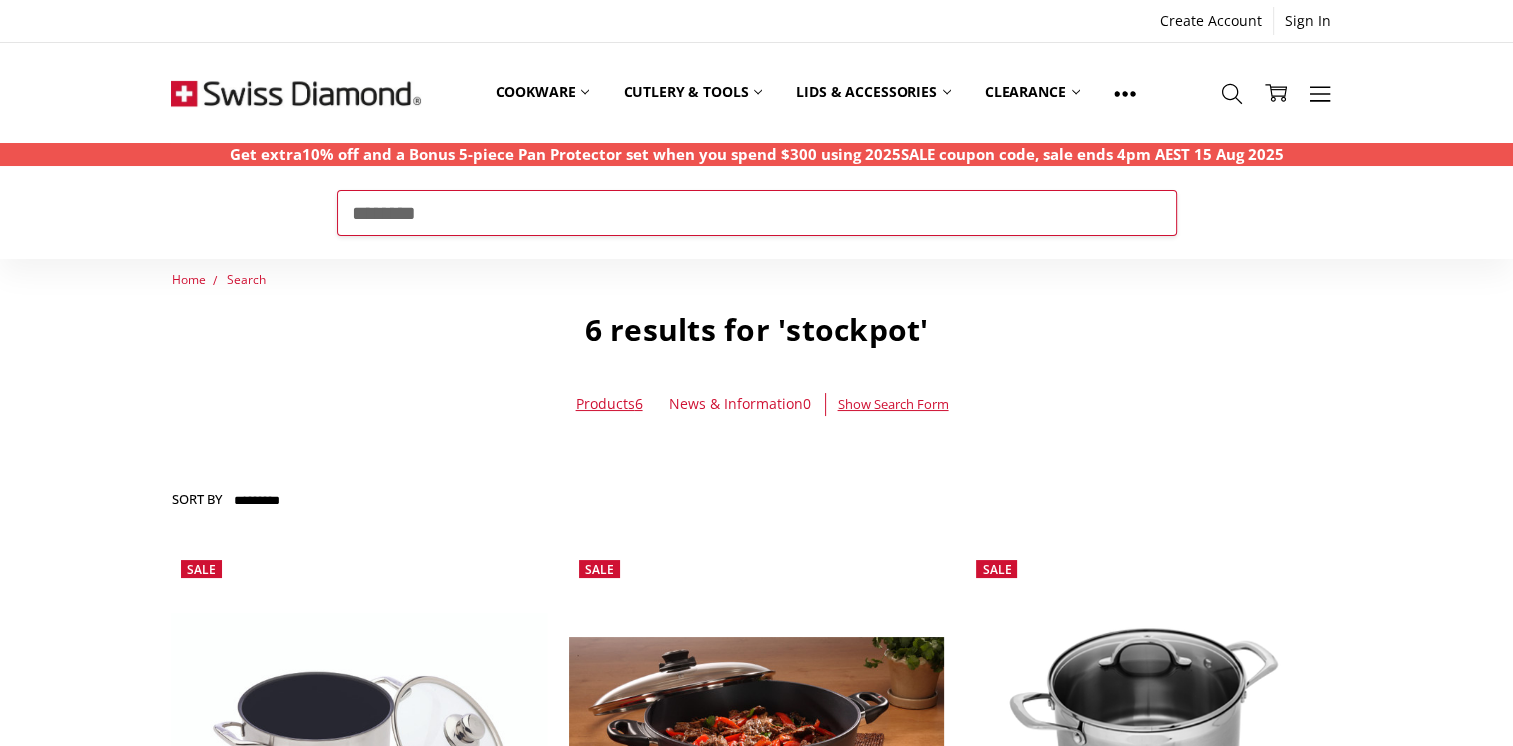 click on "********" at bounding box center (757, 213) 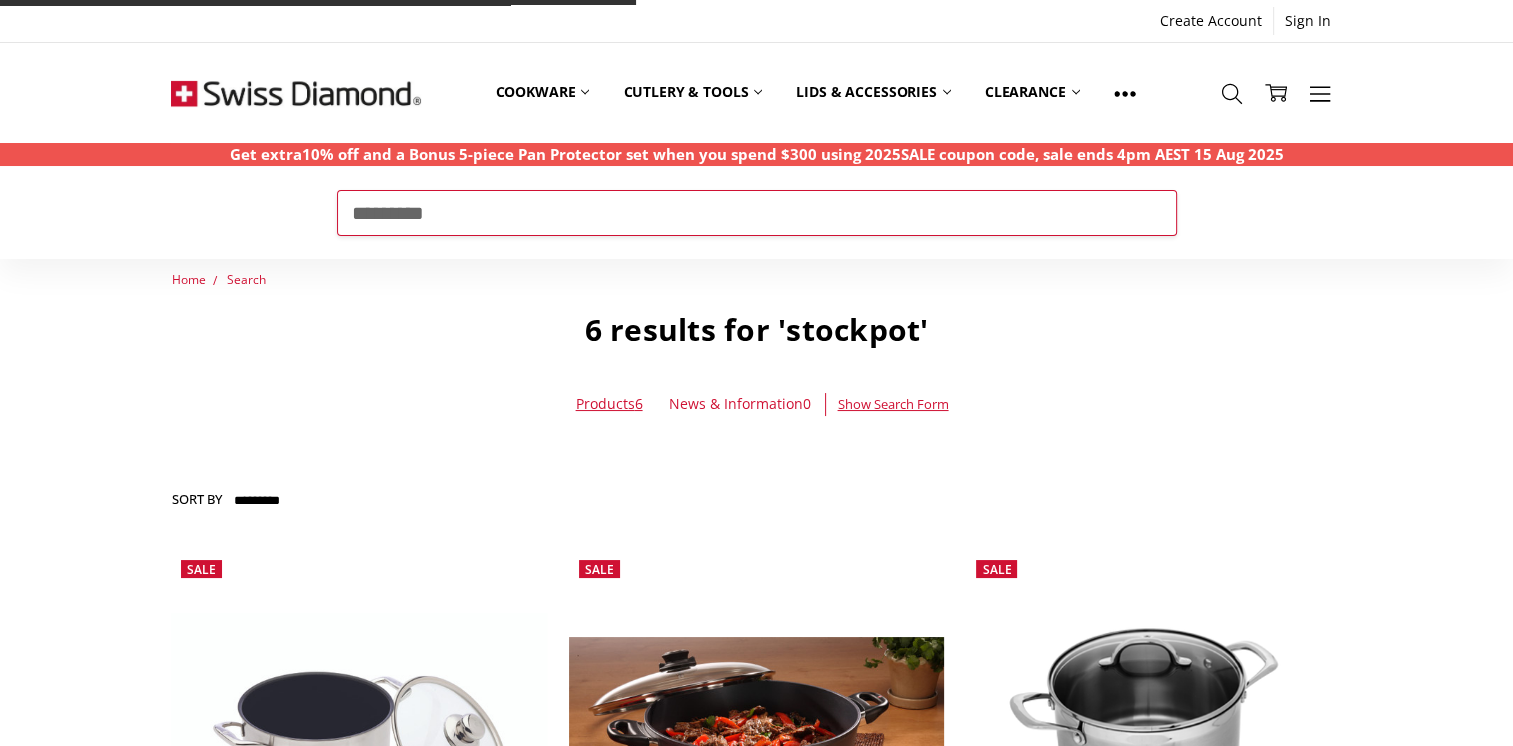 type on "*********" 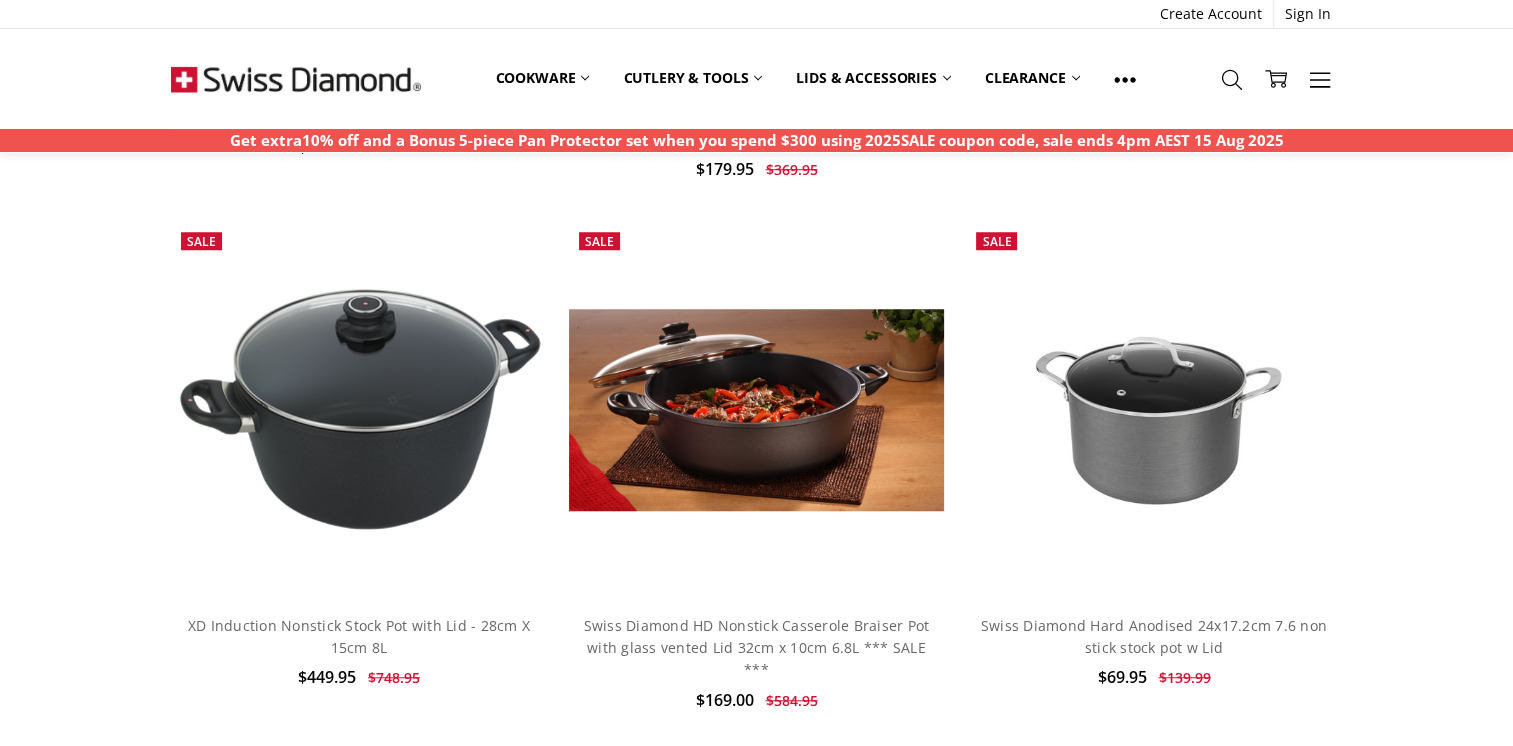 scroll, scrollTop: 1542, scrollLeft: 0, axis: vertical 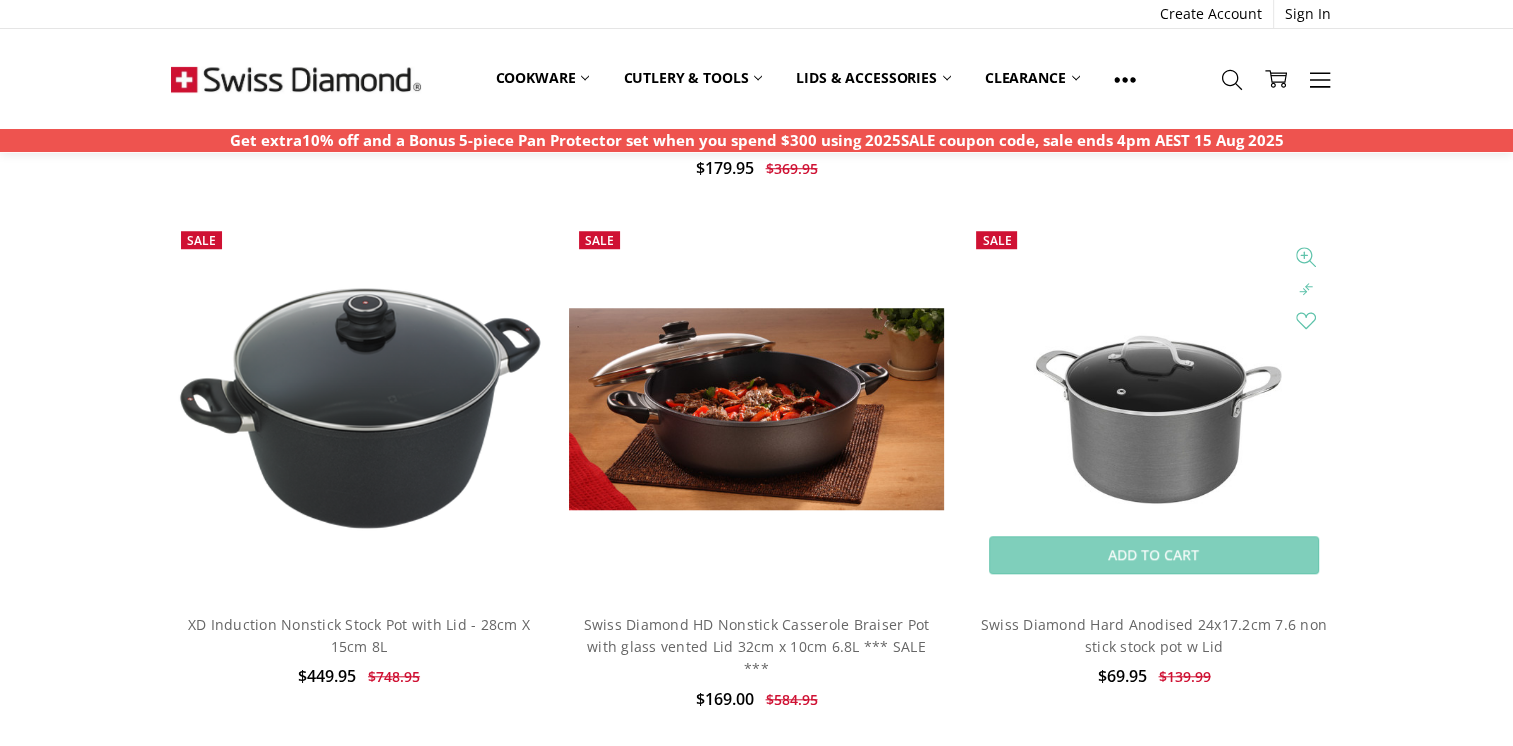 click at bounding box center (1153, 409) 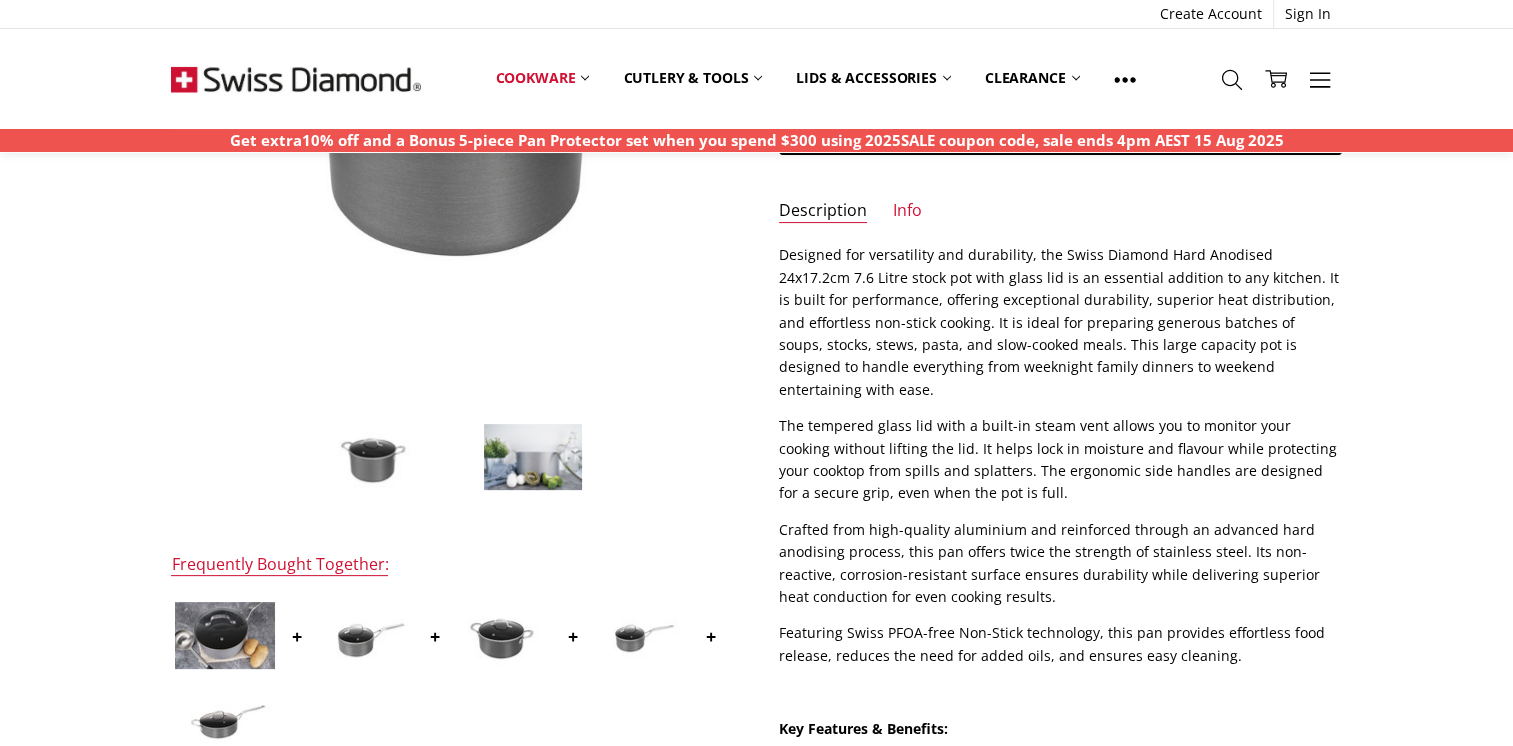 scroll, scrollTop: 386, scrollLeft: 0, axis: vertical 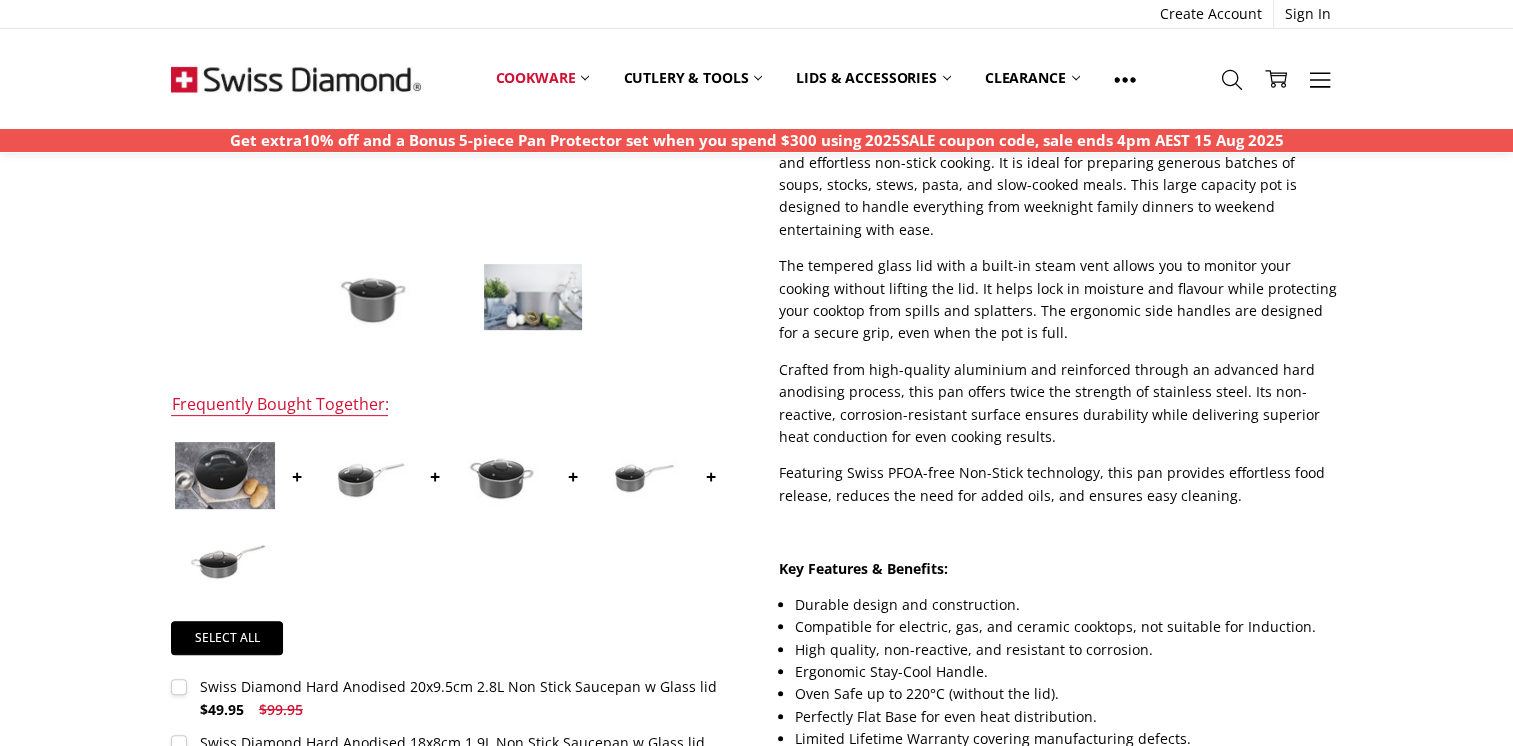 click at bounding box center [225, 475] 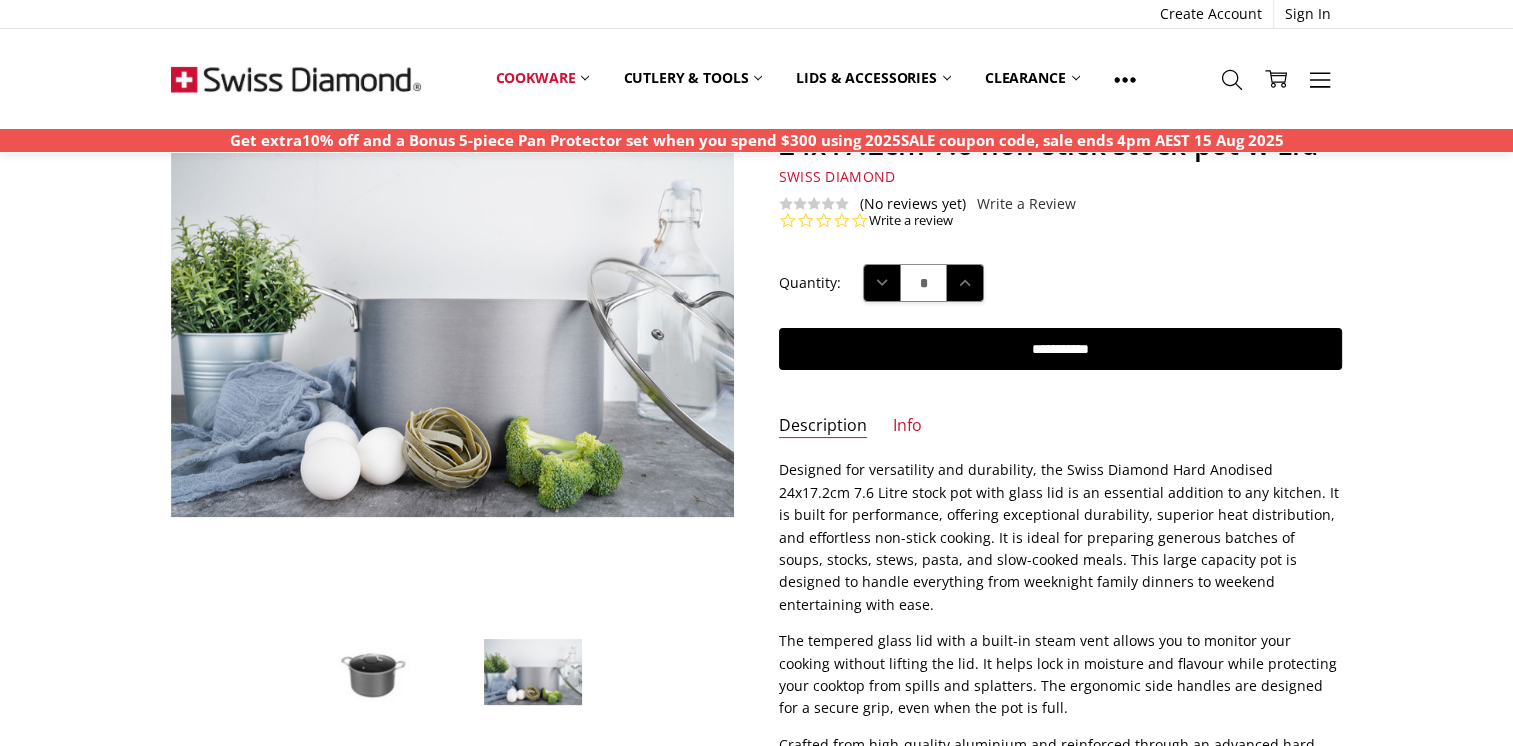 scroll, scrollTop: 174, scrollLeft: 0, axis: vertical 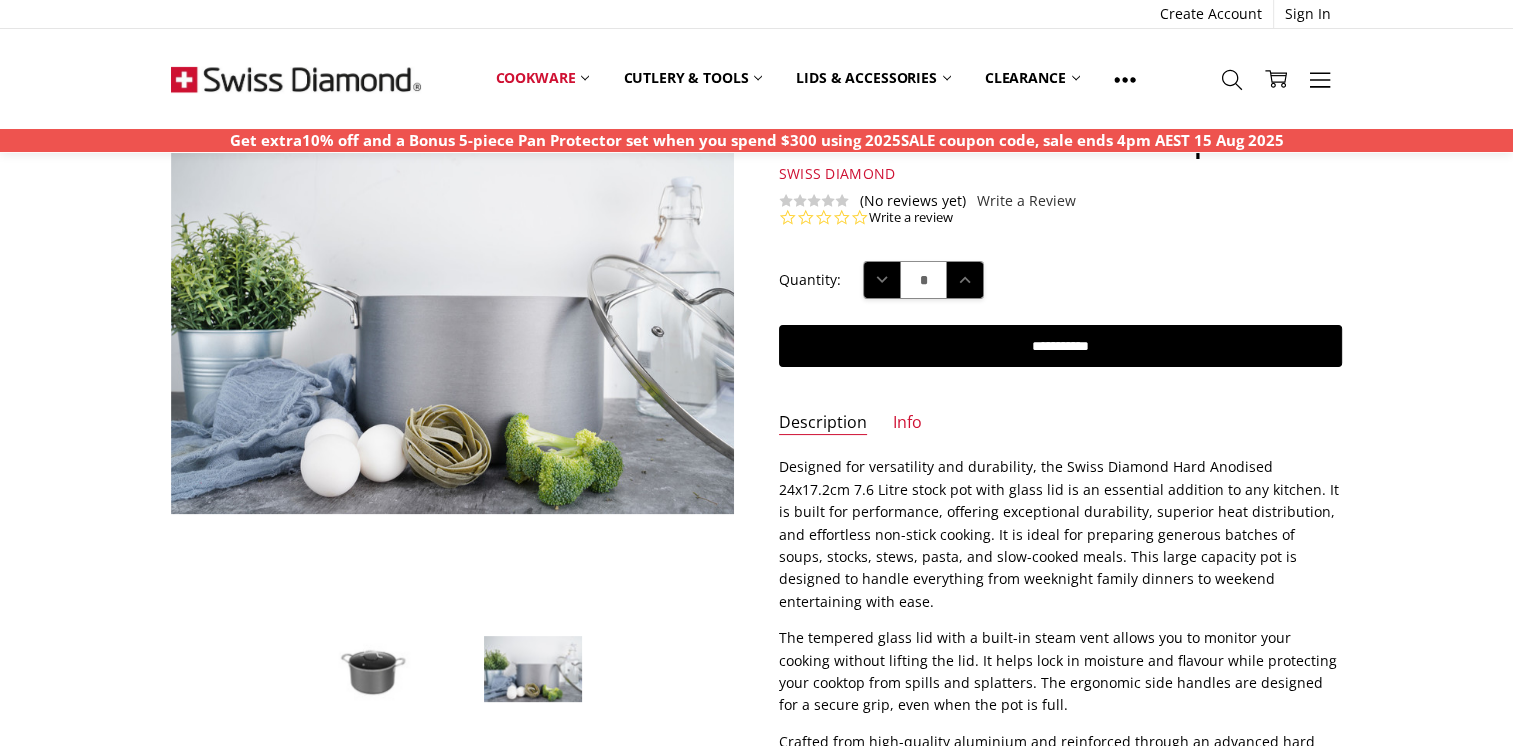 click at bounding box center [372, 669] 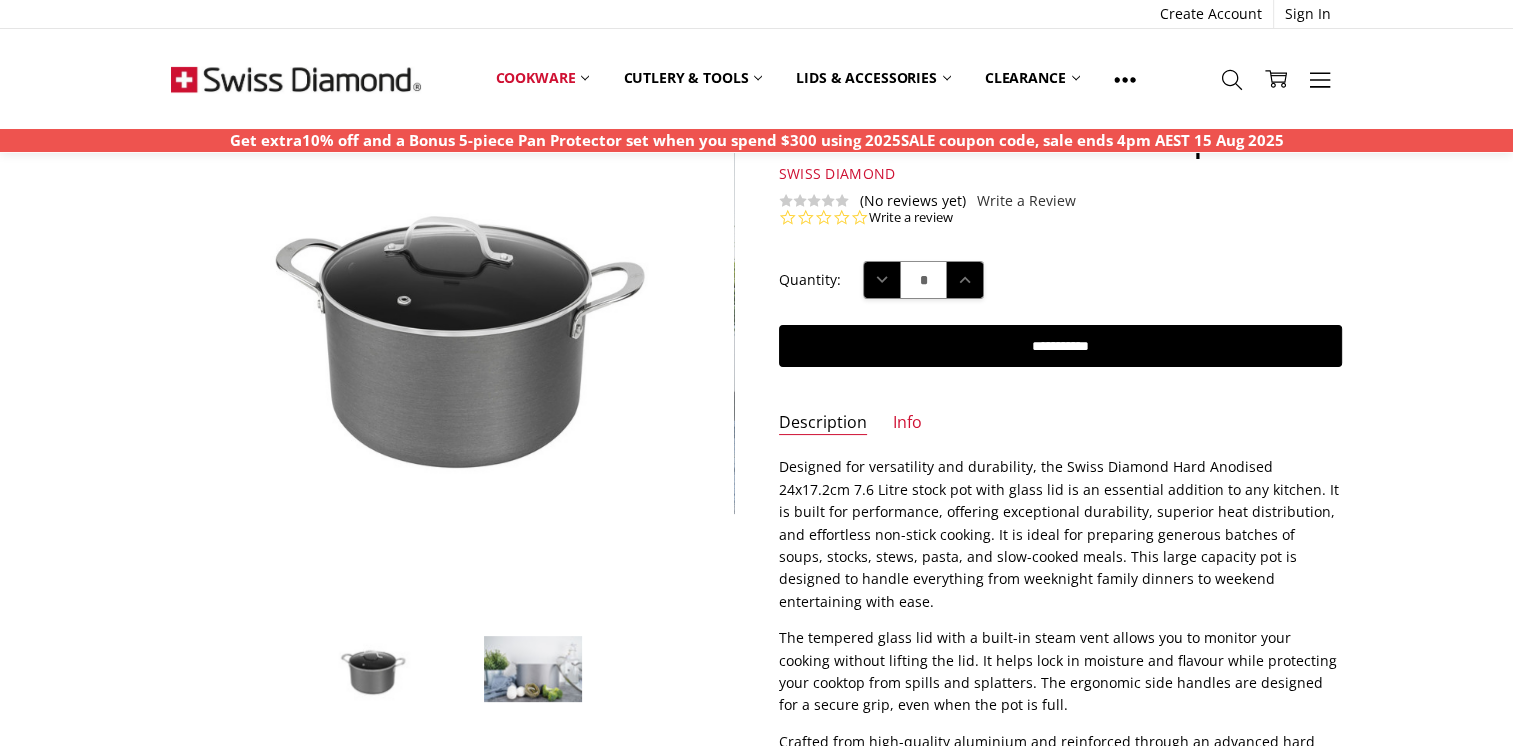 scroll, scrollTop: 0, scrollLeft: 0, axis: both 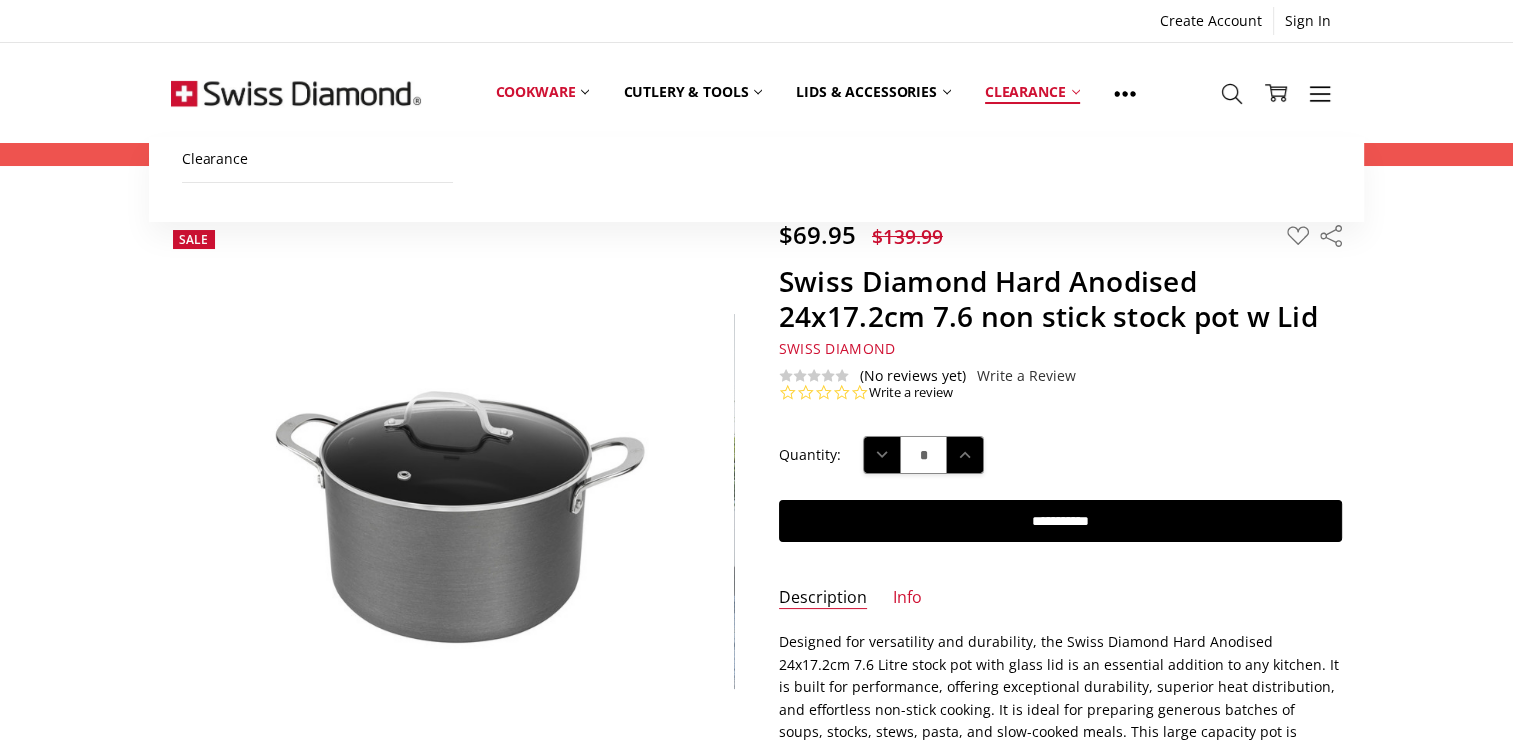 click on "Clearance" at bounding box center [1032, 92] 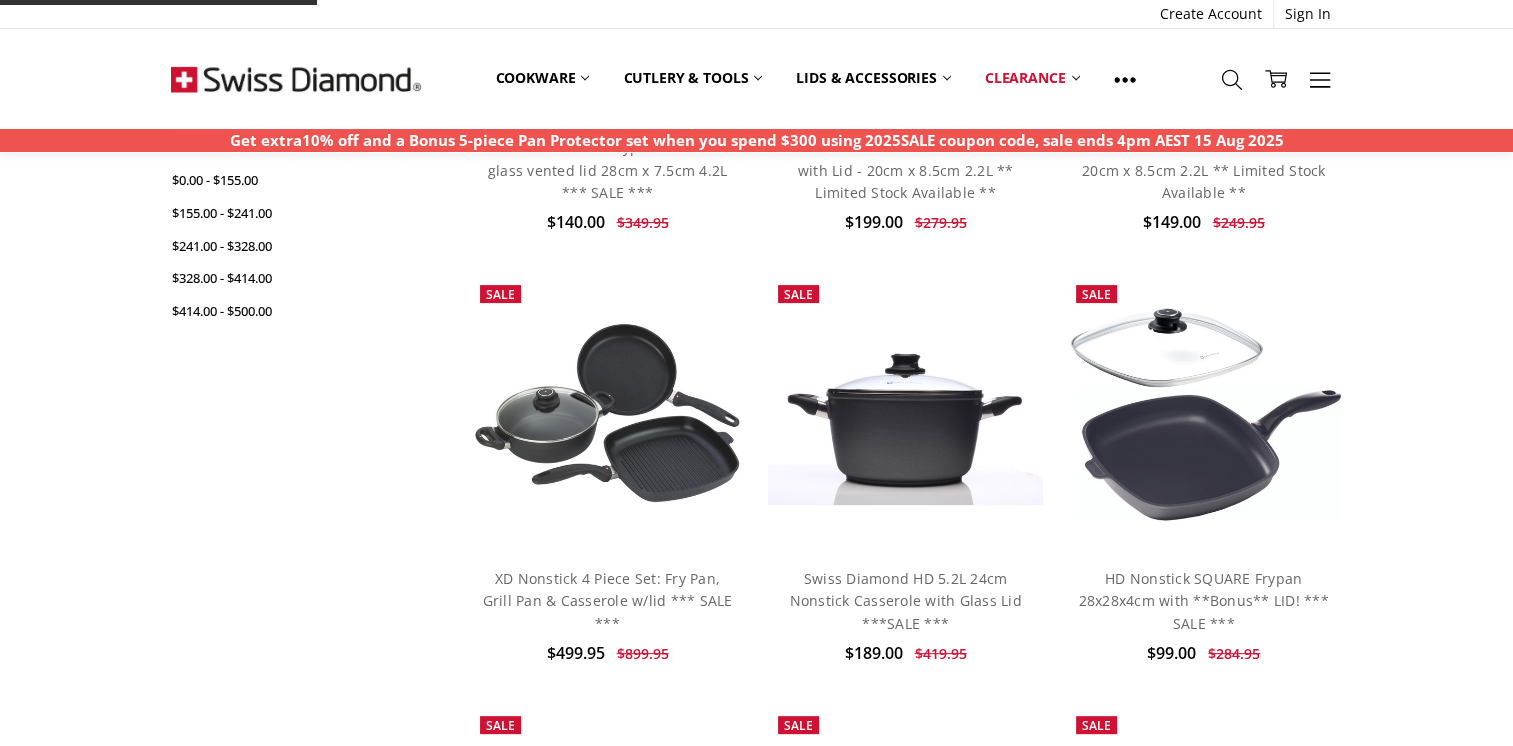 scroll, scrollTop: 0, scrollLeft: 0, axis: both 